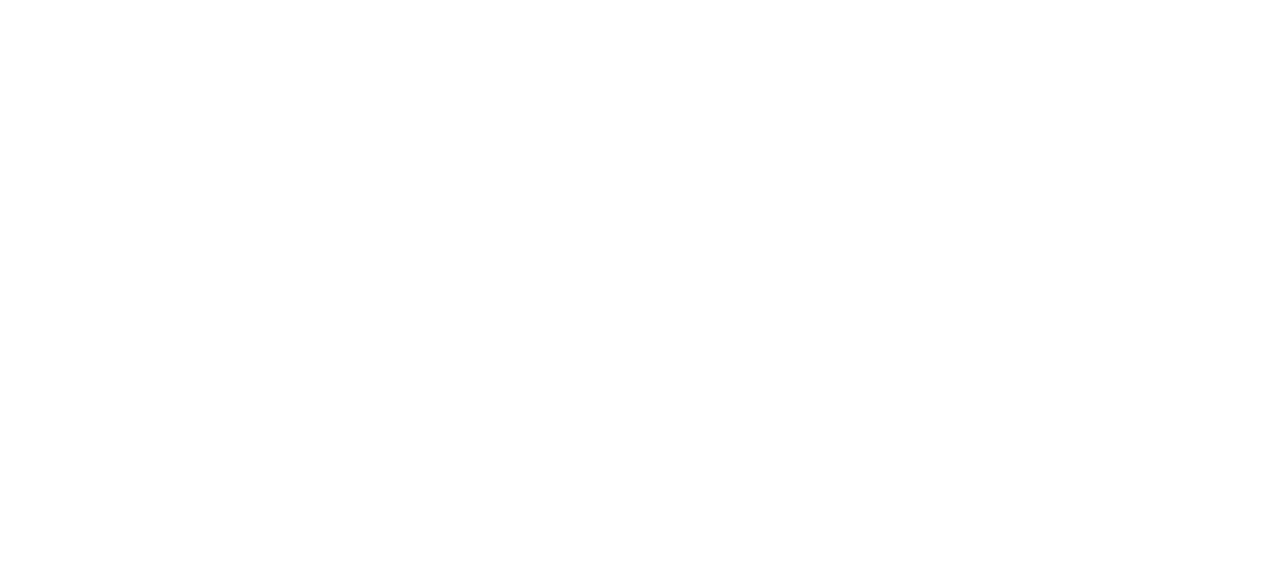 scroll, scrollTop: 0, scrollLeft: 0, axis: both 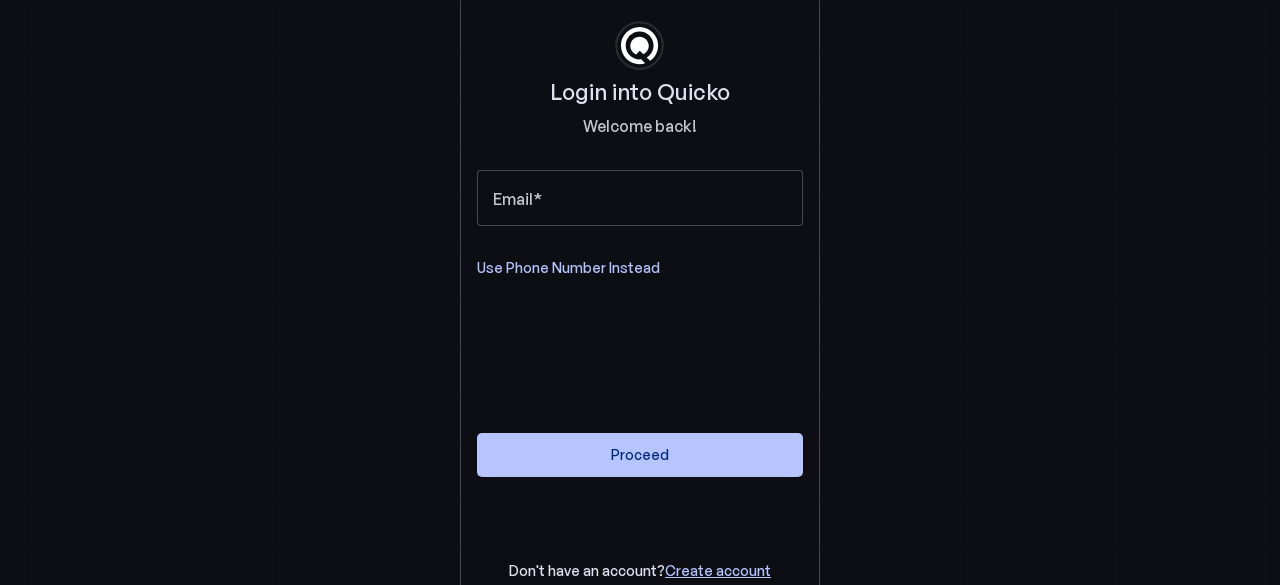 click on "Use Phone Number Instead" at bounding box center (568, 268) 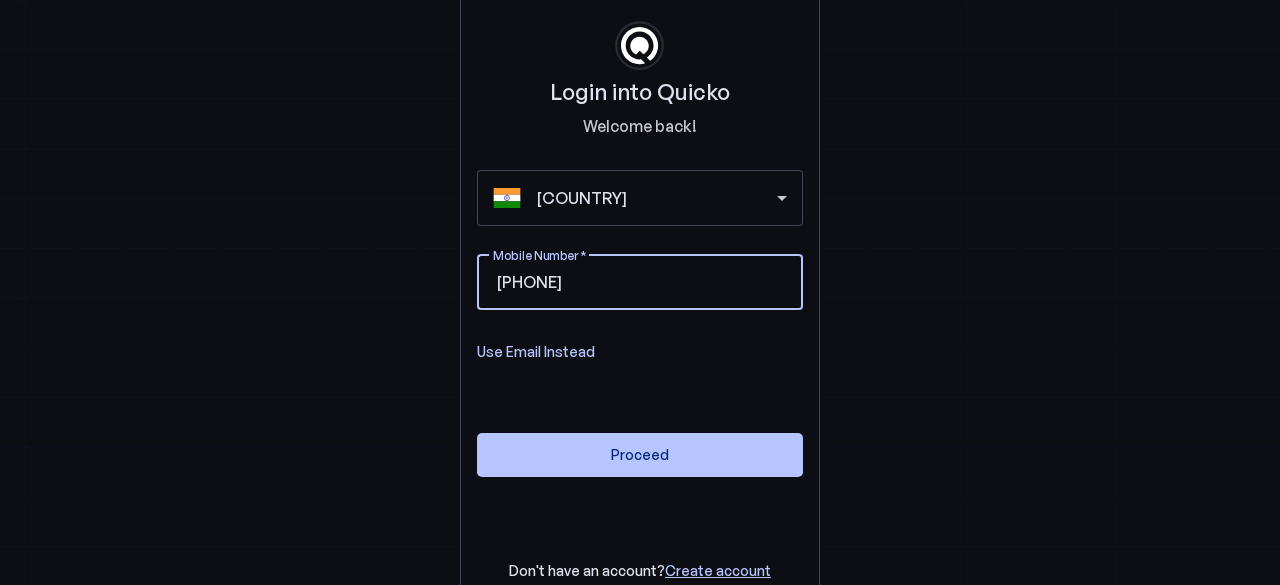 click on "Mobile Number" at bounding box center [676, 282] 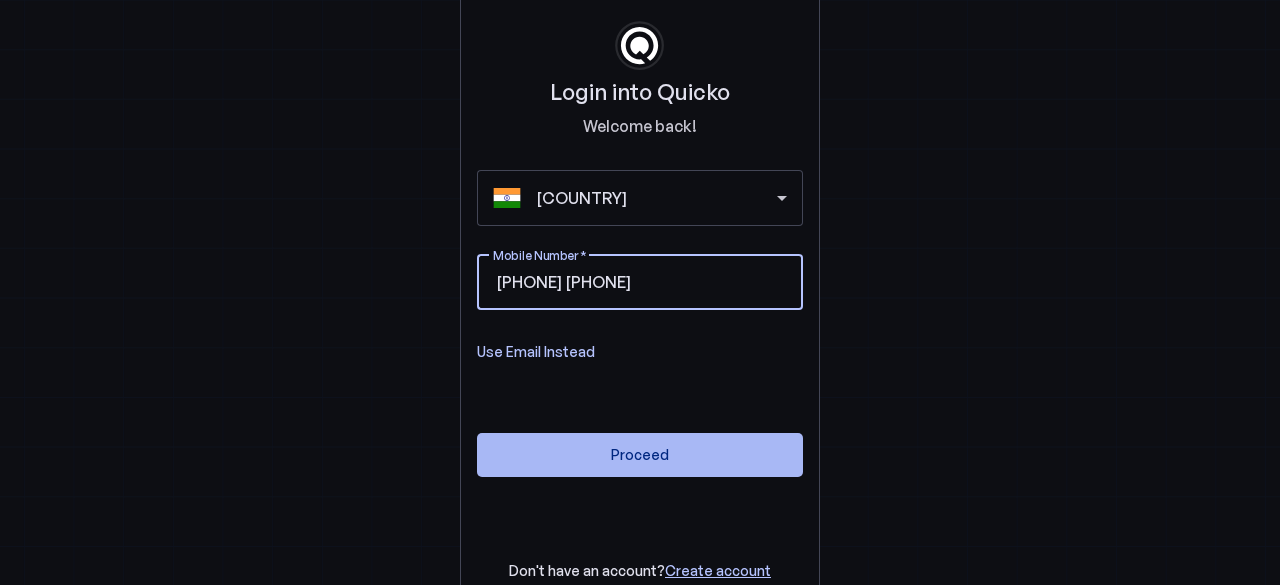 type on "[PHONE]" 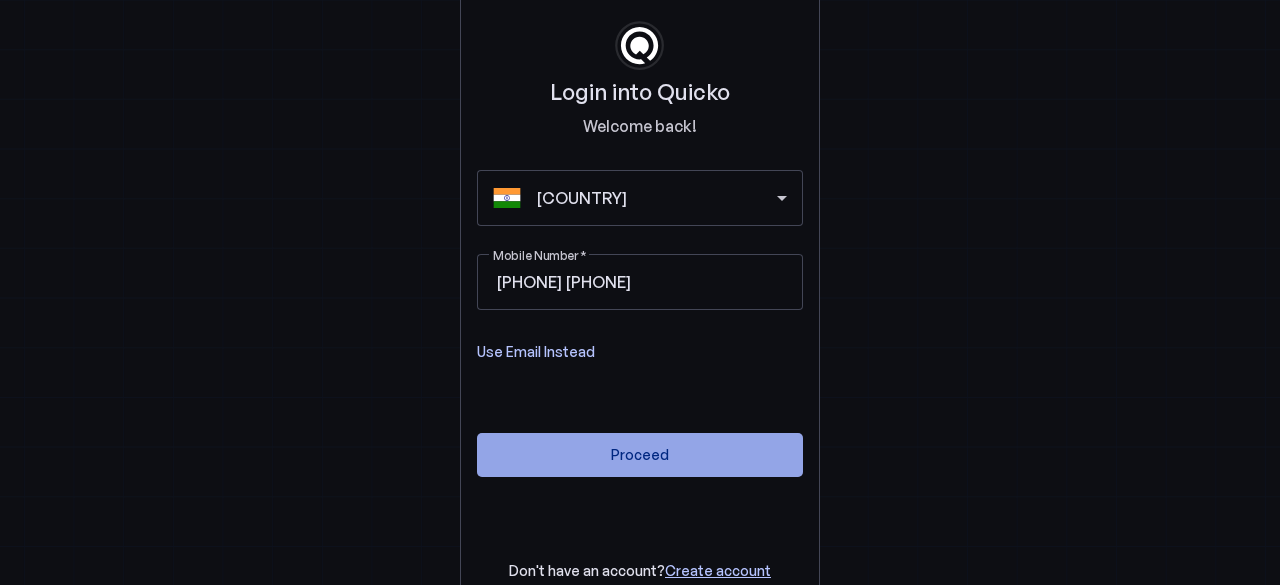 click at bounding box center [640, 455] 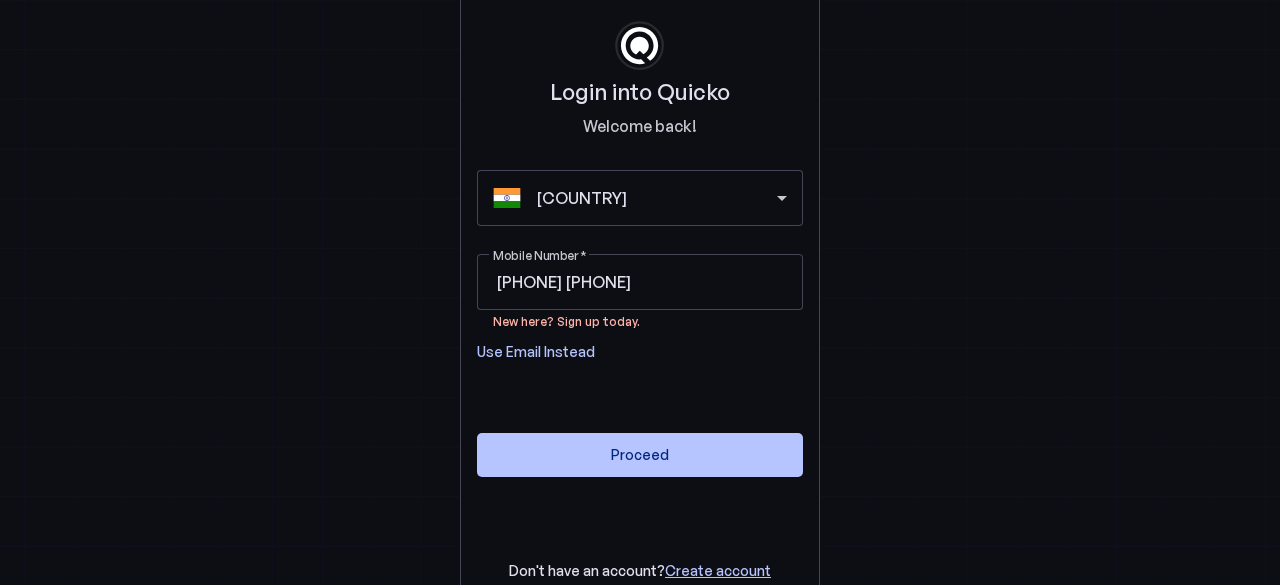click on "Use Email Instead" at bounding box center (536, 352) 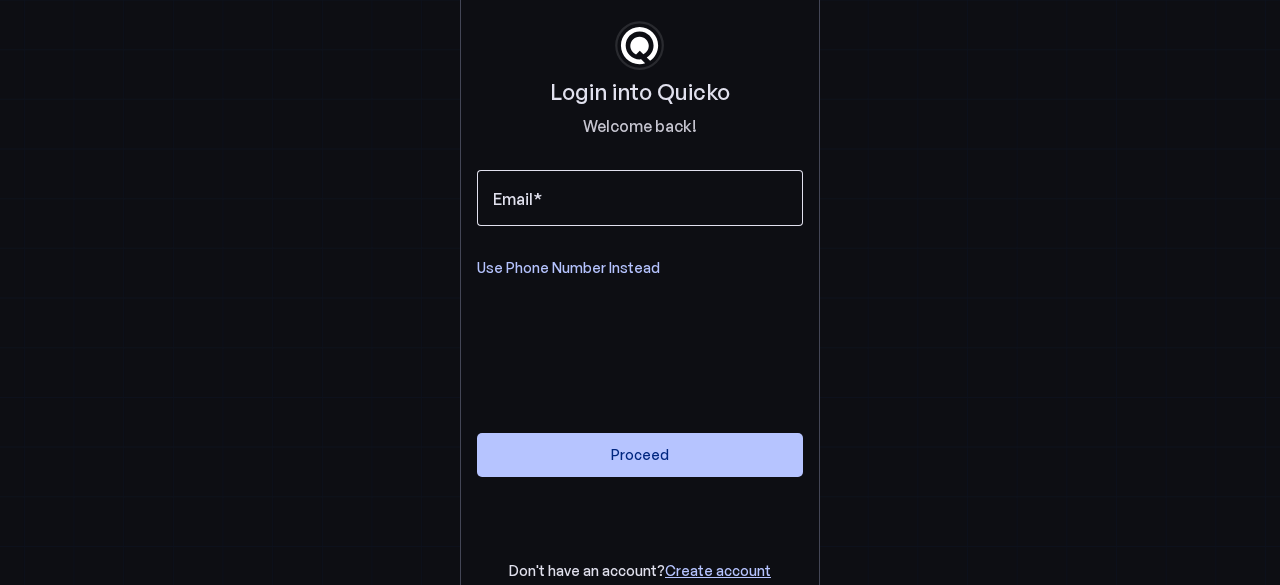 click at bounding box center [640, 198] 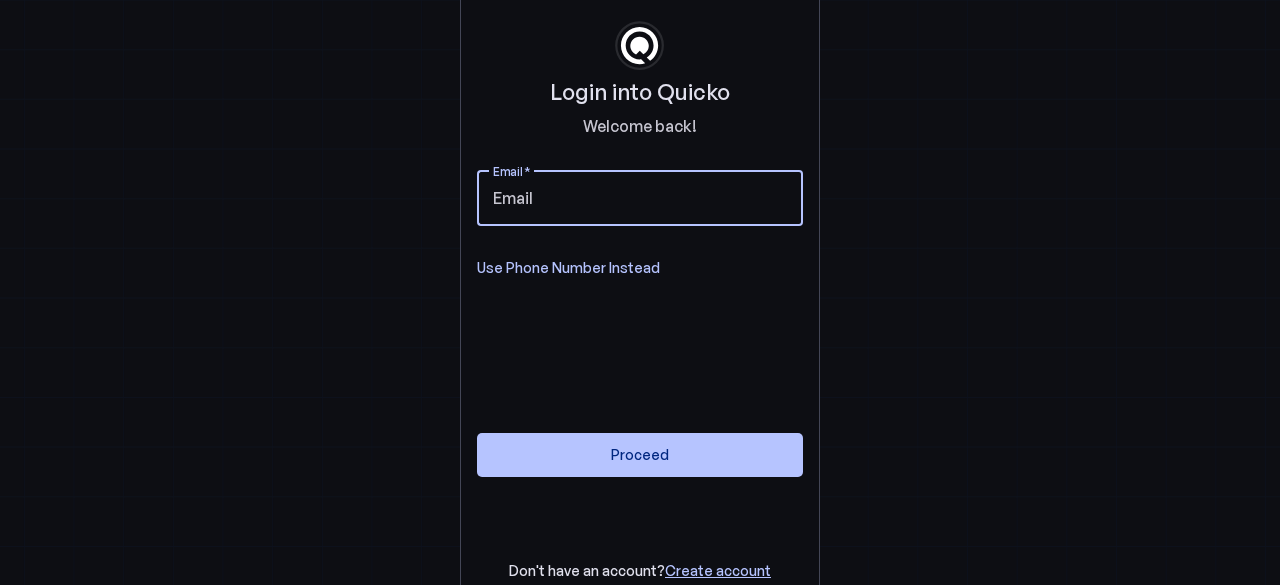 click on "Email" at bounding box center (640, 198) 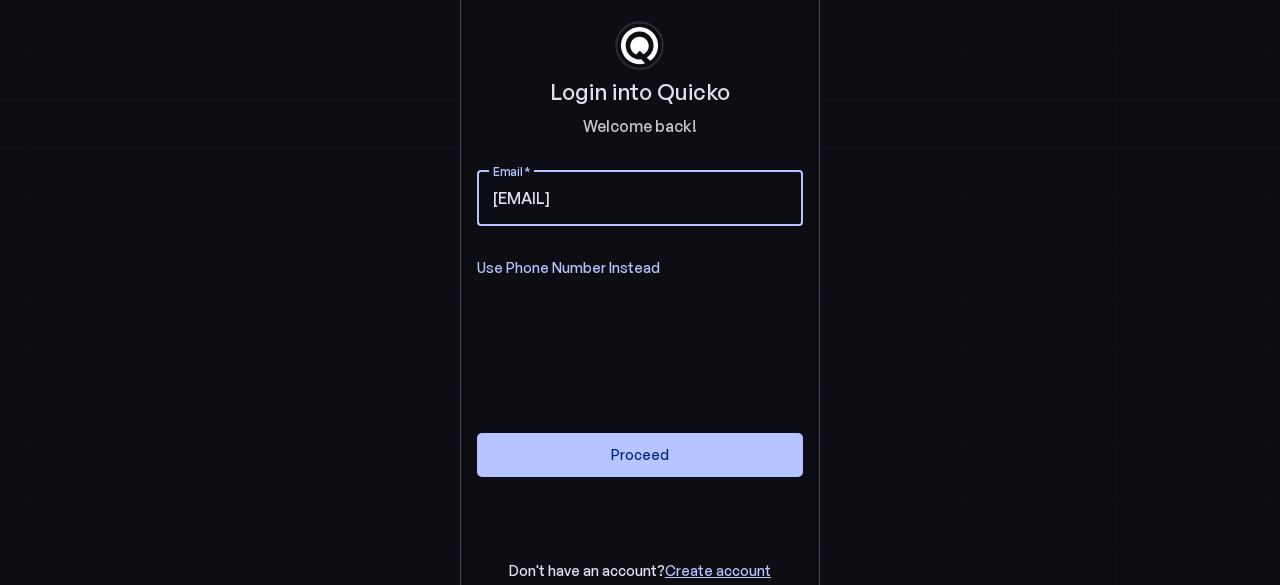 type on "[EMAIL]" 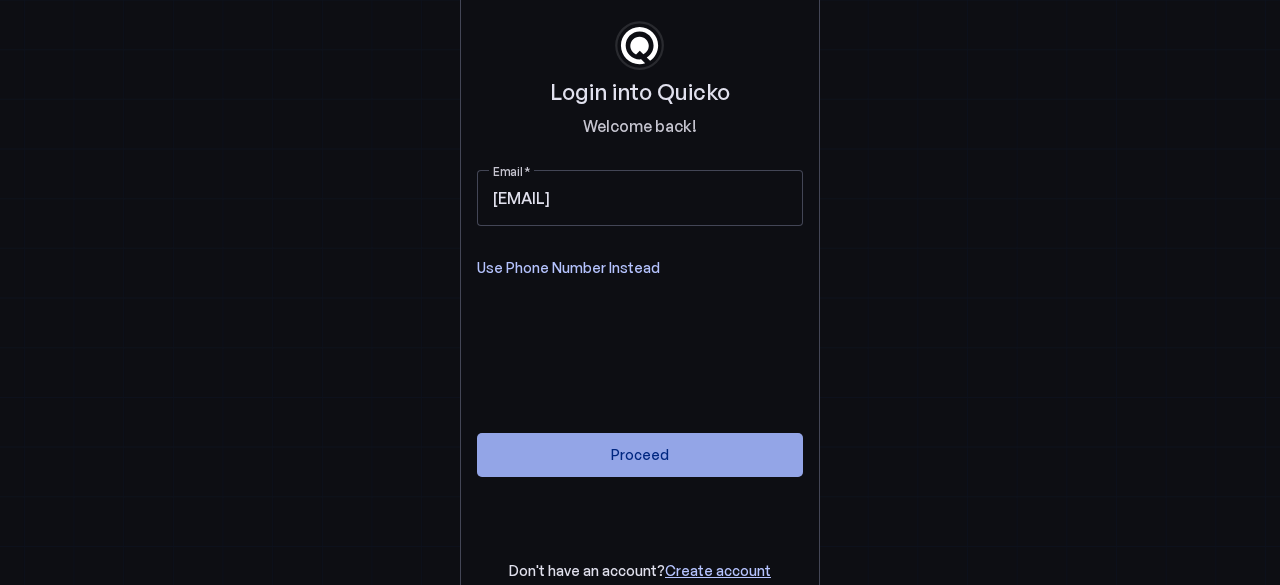 click at bounding box center (640, 455) 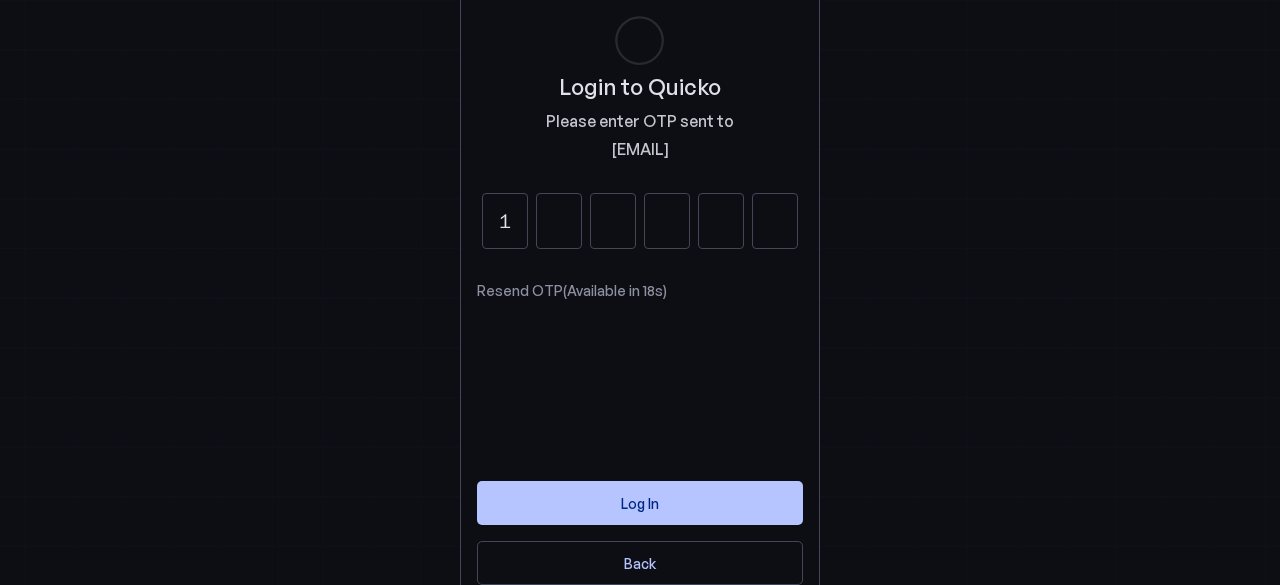 type on "1" 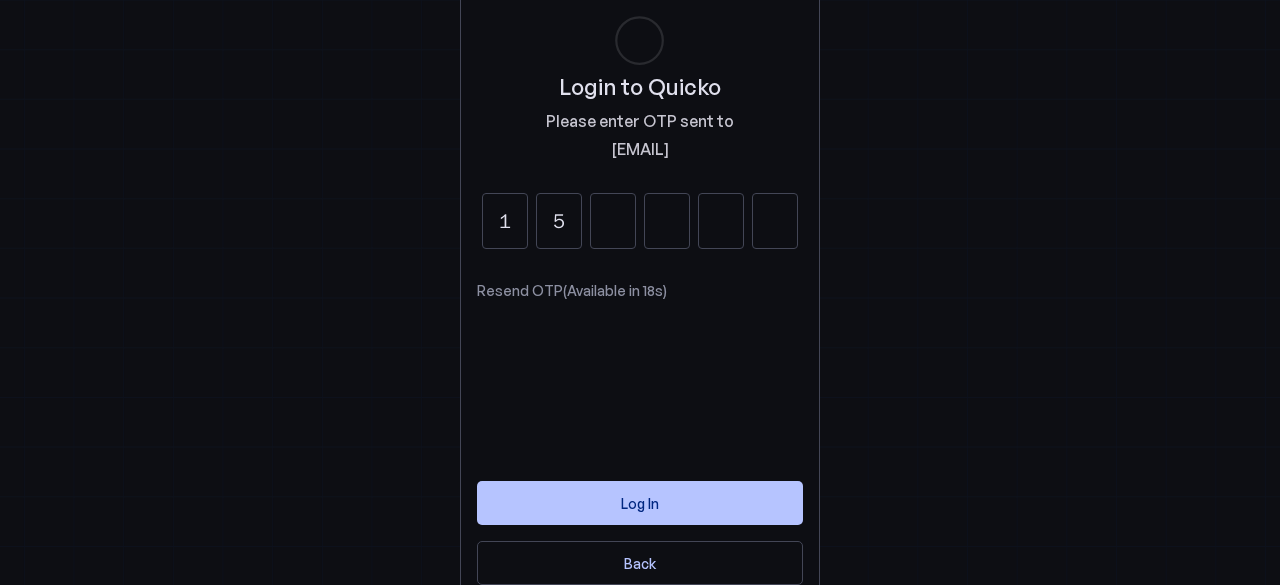 type on "5" 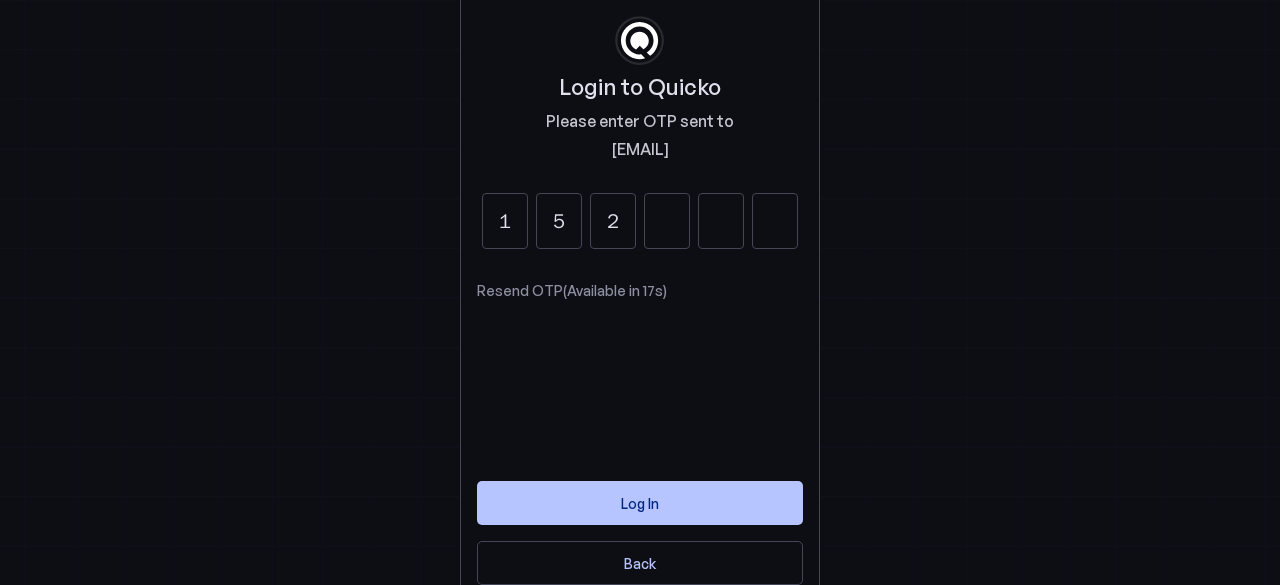 type on "2" 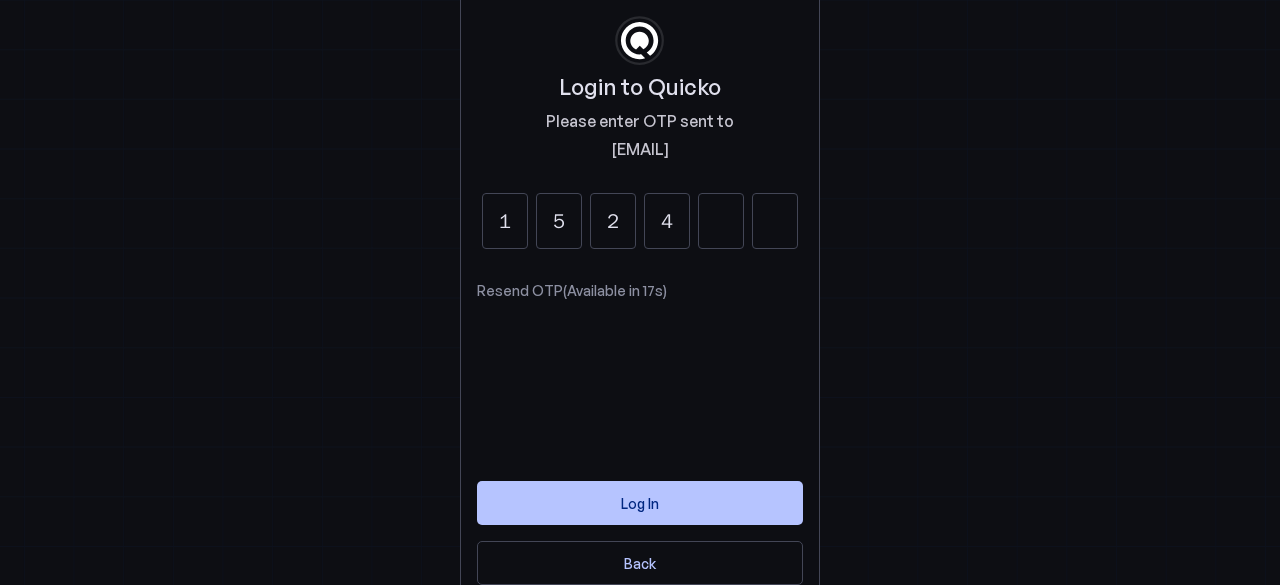 type on "4" 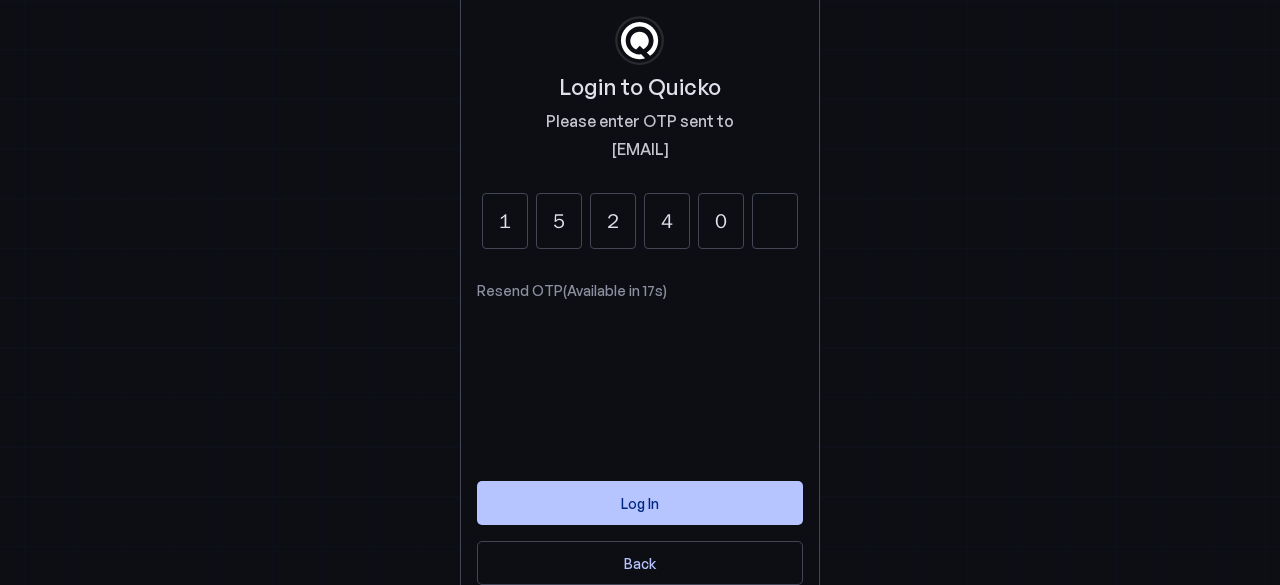 type on "0" 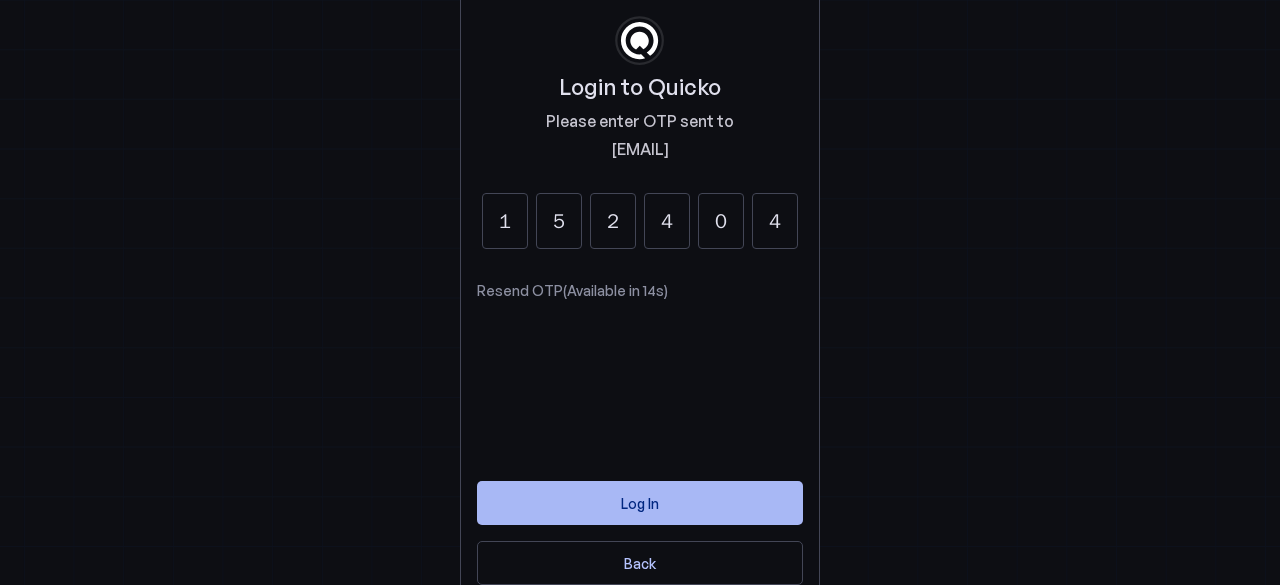 type on "4" 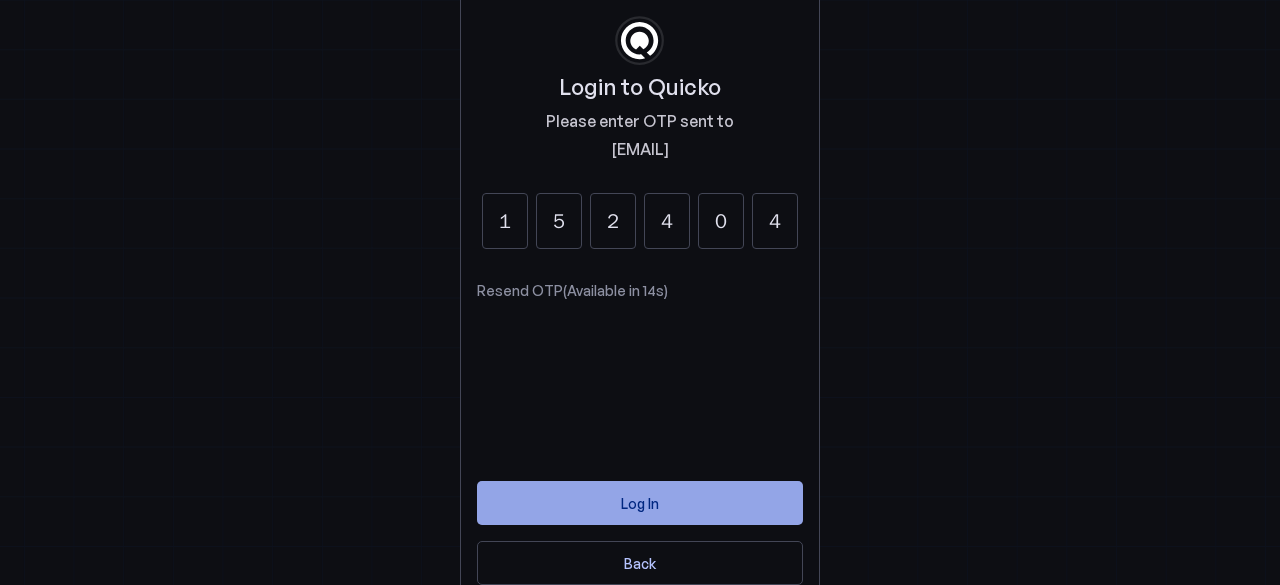 click at bounding box center [640, 503] 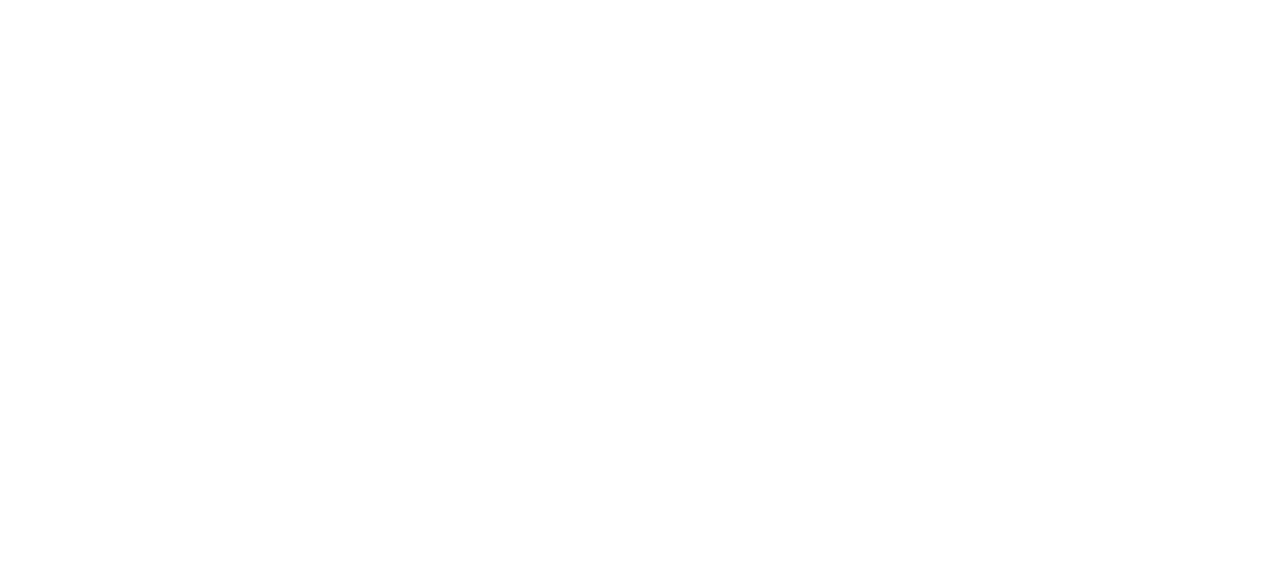 scroll, scrollTop: 0, scrollLeft: 0, axis: both 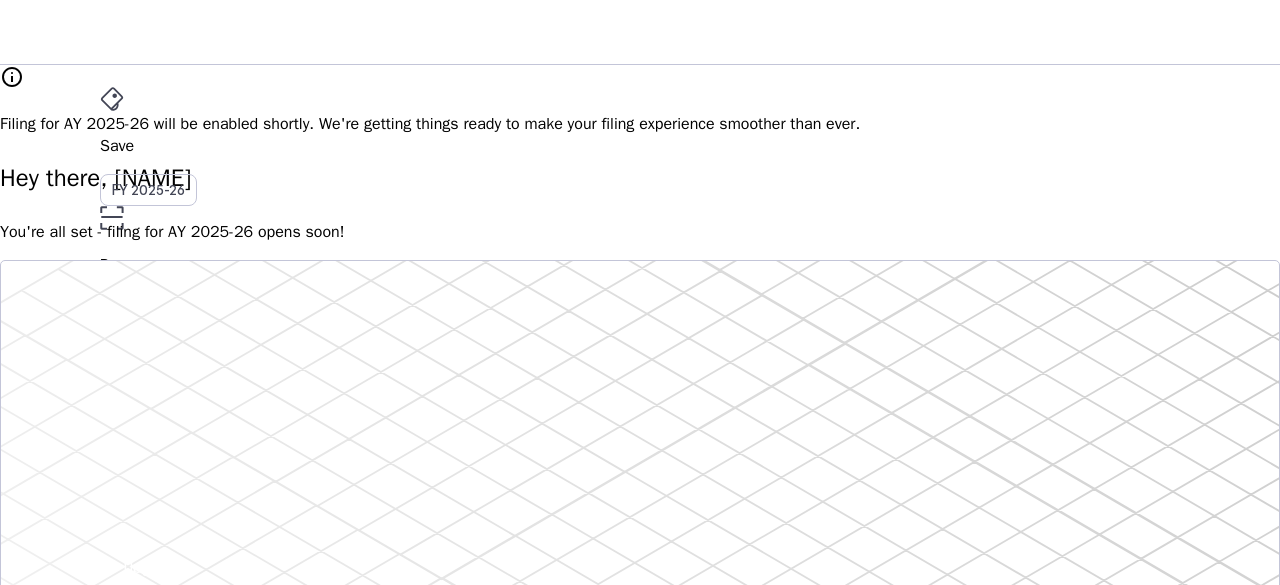 click on "File" at bounding box center [640, 352] 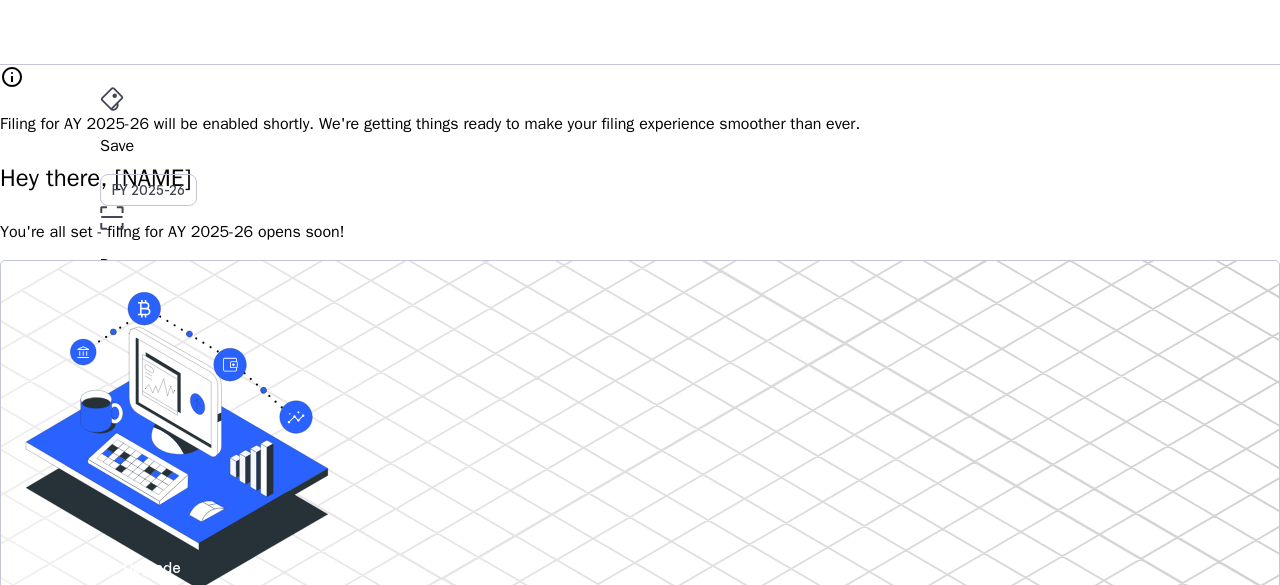click on "File" at bounding box center [640, 352] 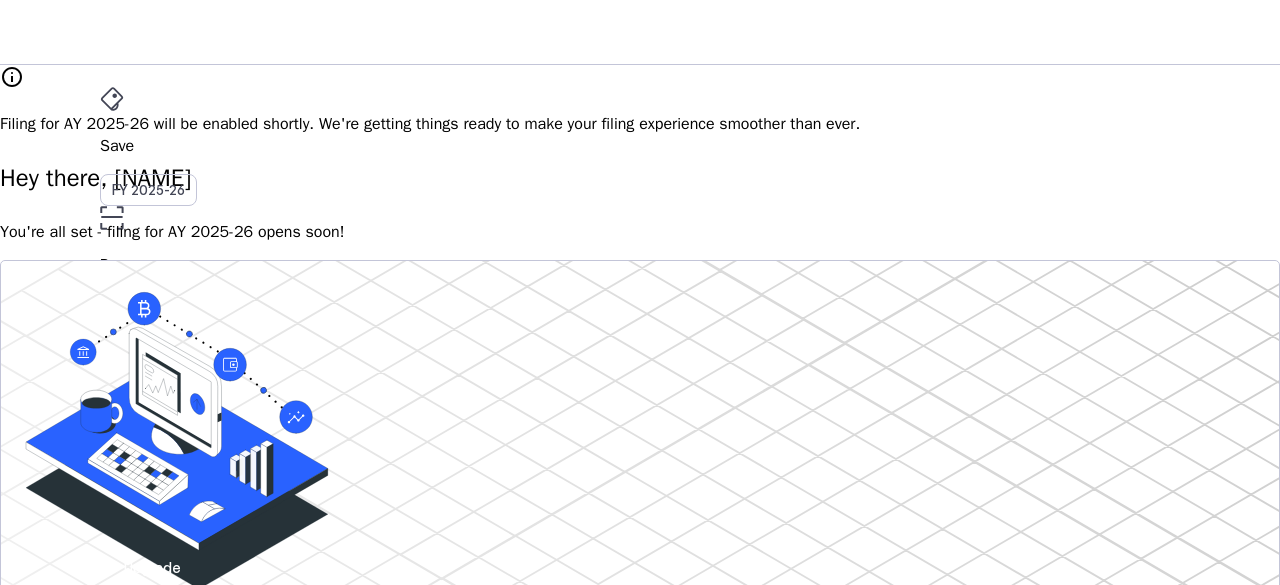 click on "AY 2025-26" at bounding box center [149, 396] 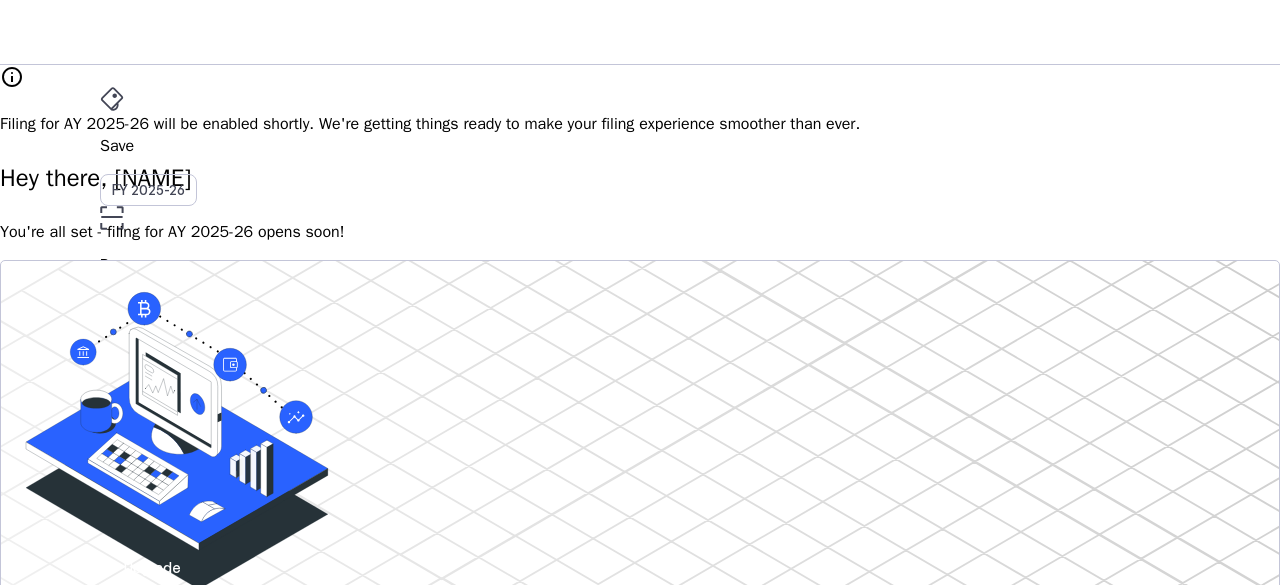 click on "File" at bounding box center (640, 352) 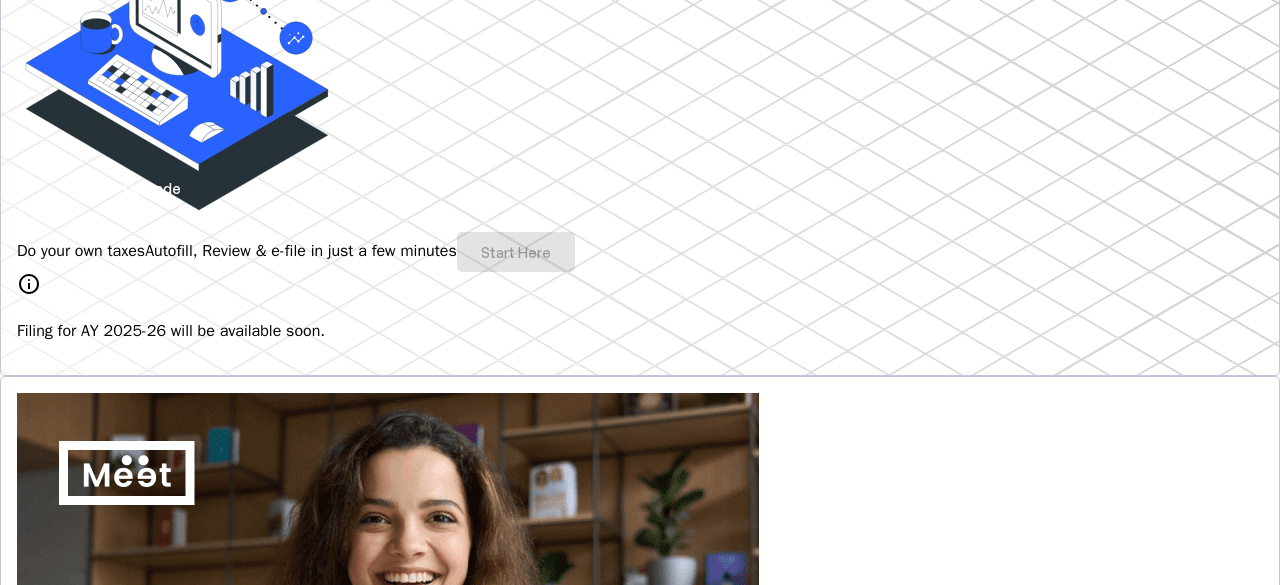 click on "Do your own taxes   Autofill, Review & e-file in just a few minutes   Start Here" at bounding box center (640, 252) 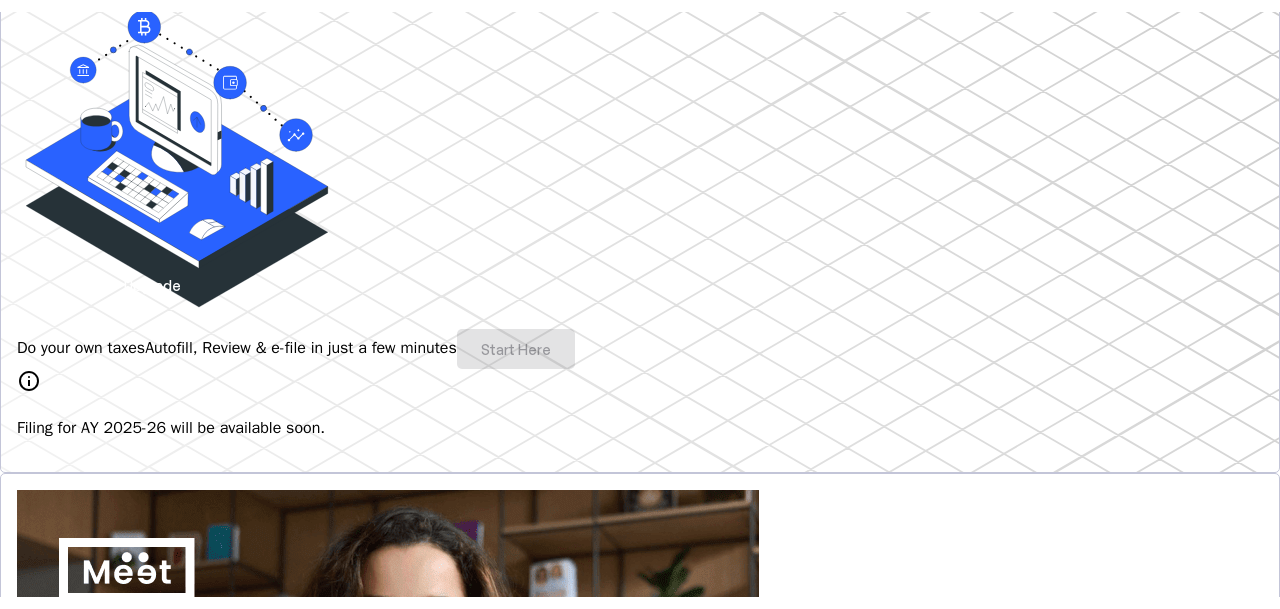 scroll, scrollTop: 0, scrollLeft: 0, axis: both 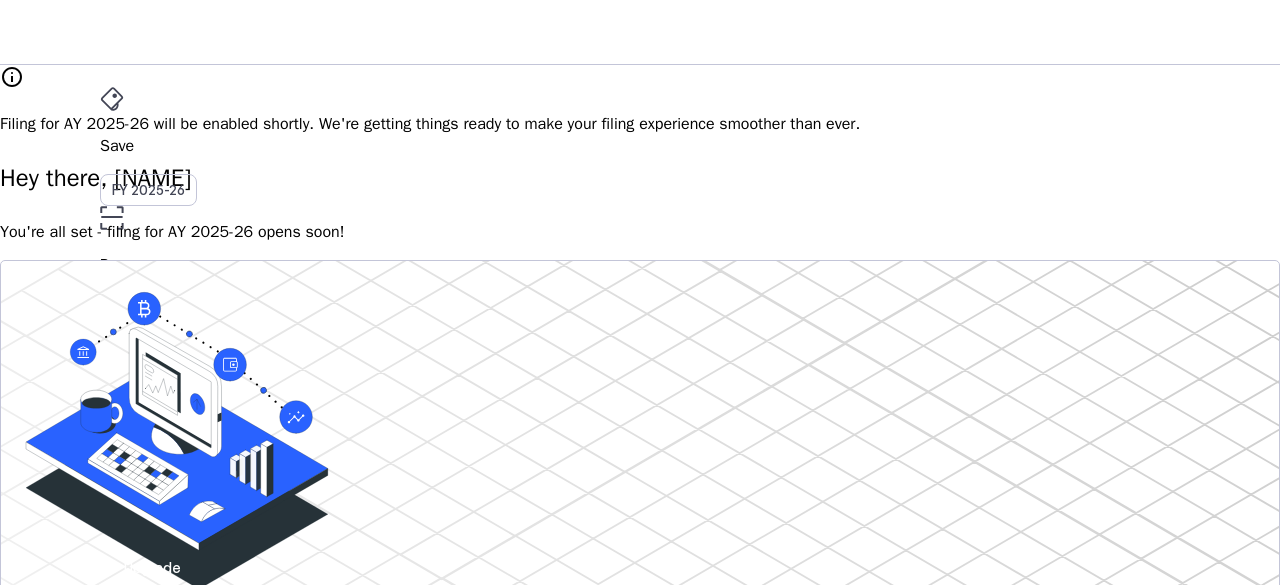 click on "Save" at bounding box center (640, 146) 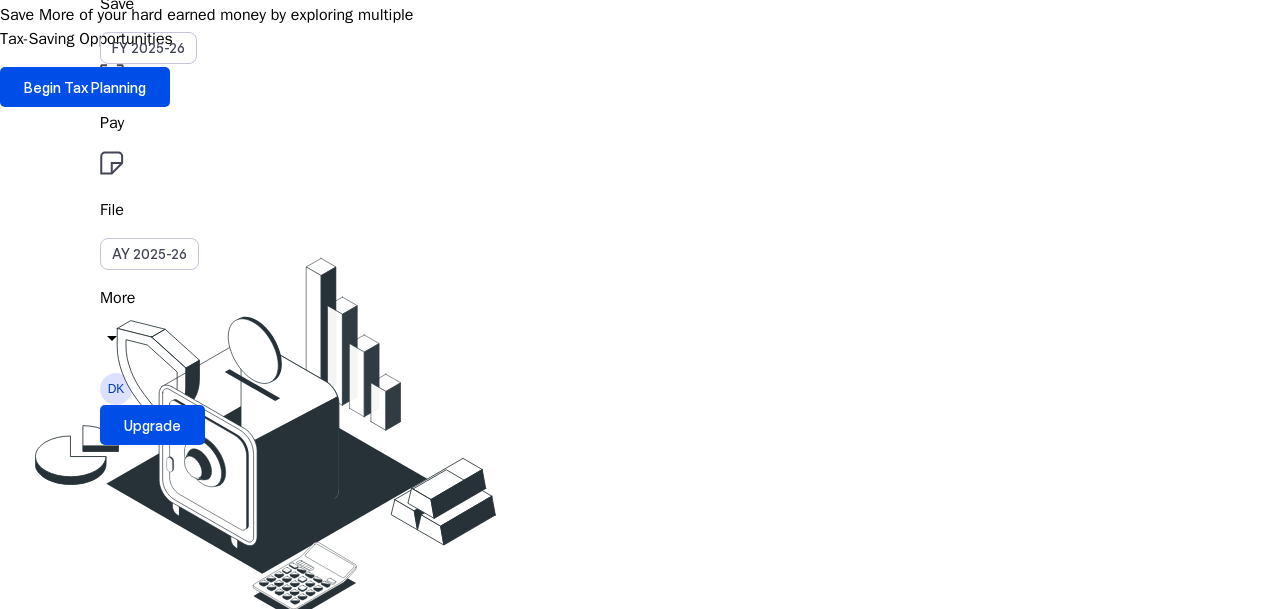 scroll, scrollTop: 0, scrollLeft: 0, axis: both 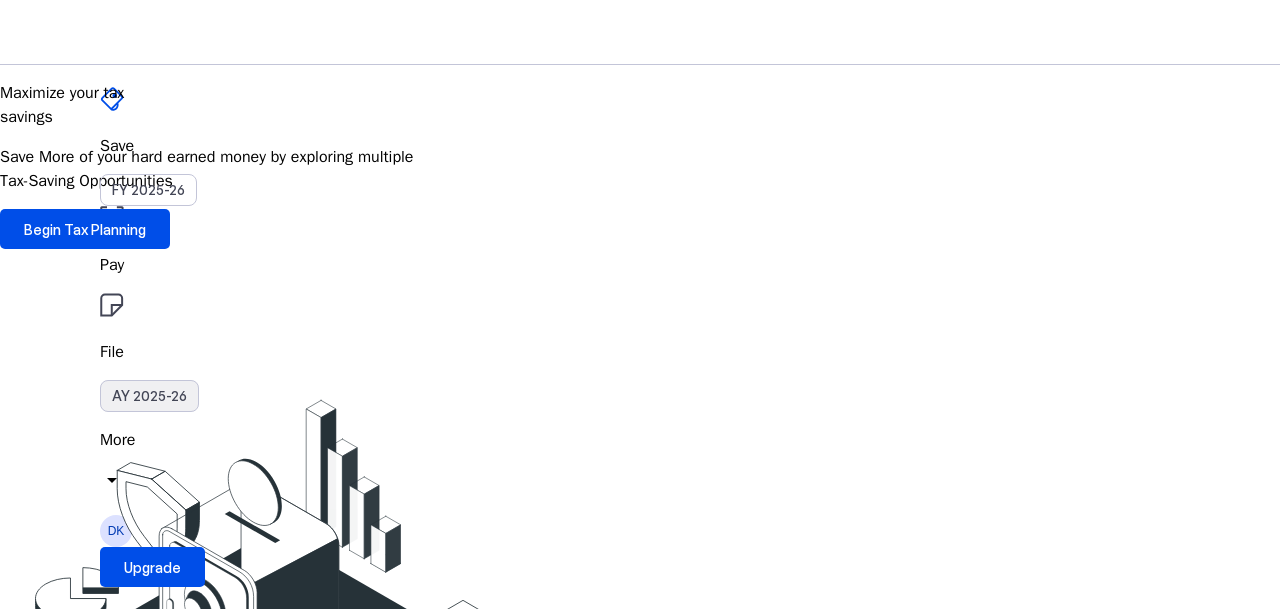 click on "AY 2025-26" at bounding box center (149, 396) 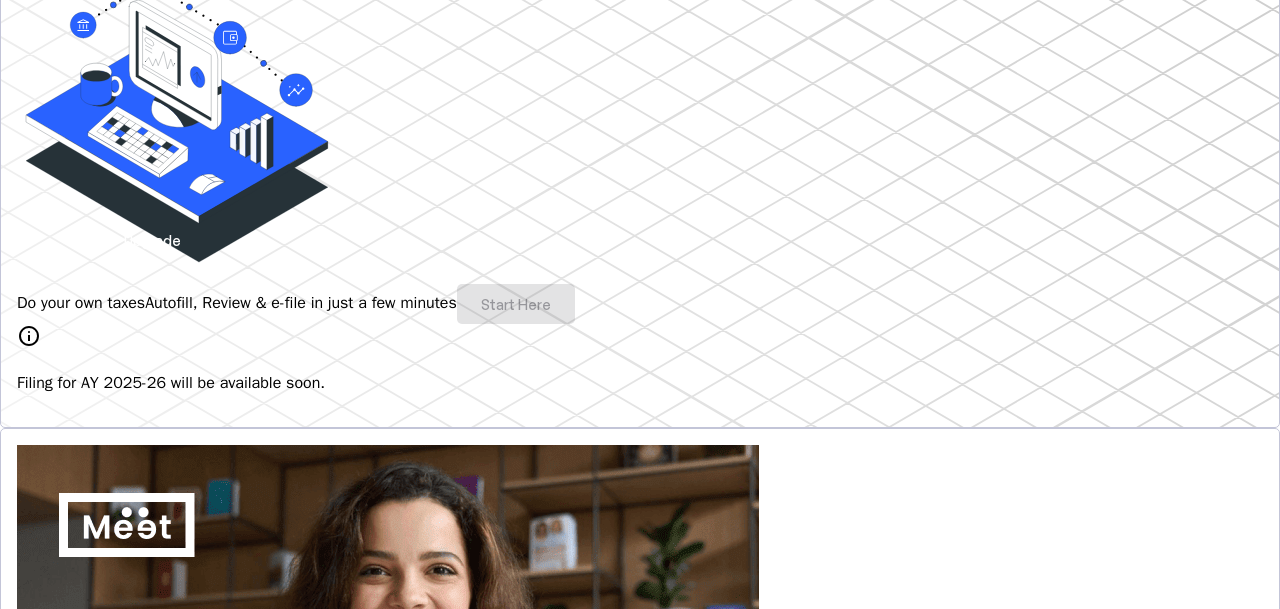 scroll, scrollTop: 0, scrollLeft: 0, axis: both 